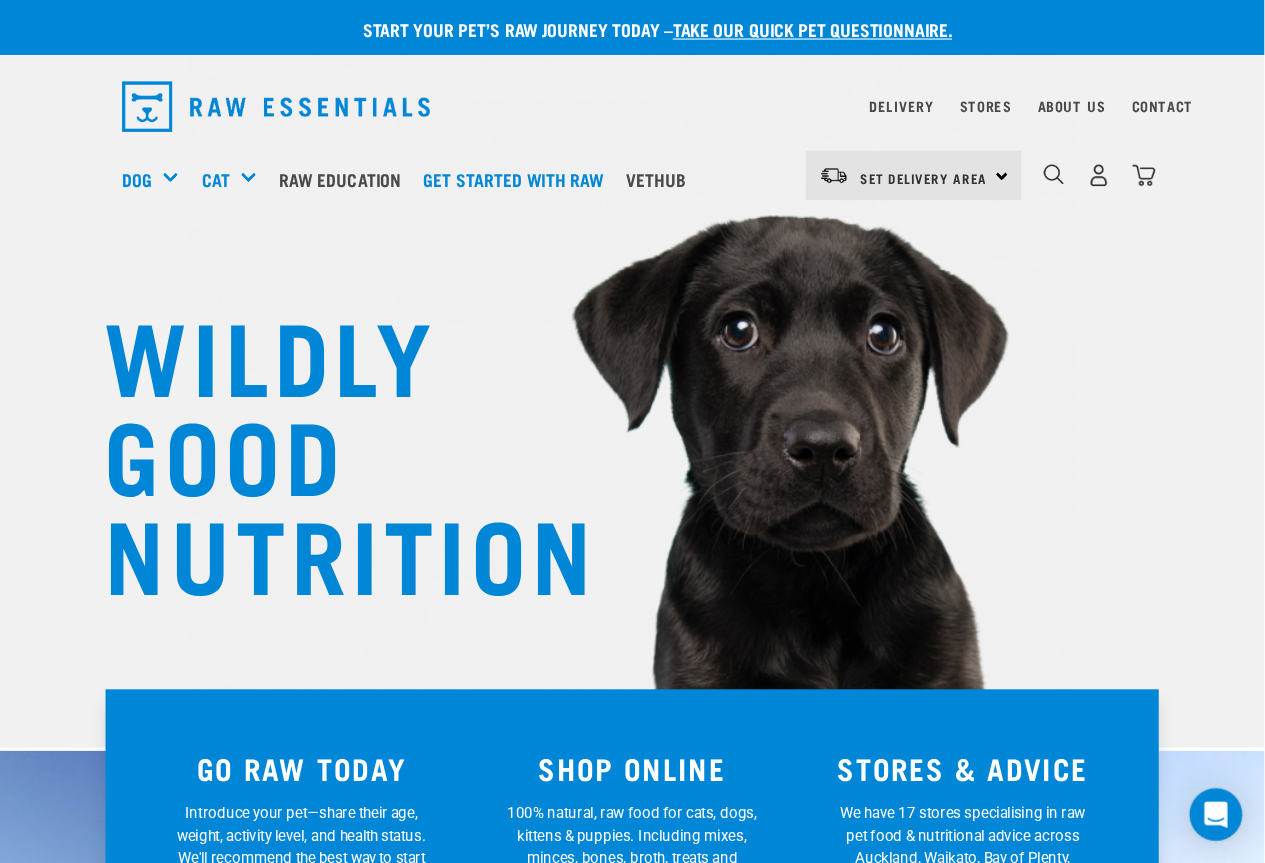 scroll, scrollTop: 0, scrollLeft: 0, axis: both 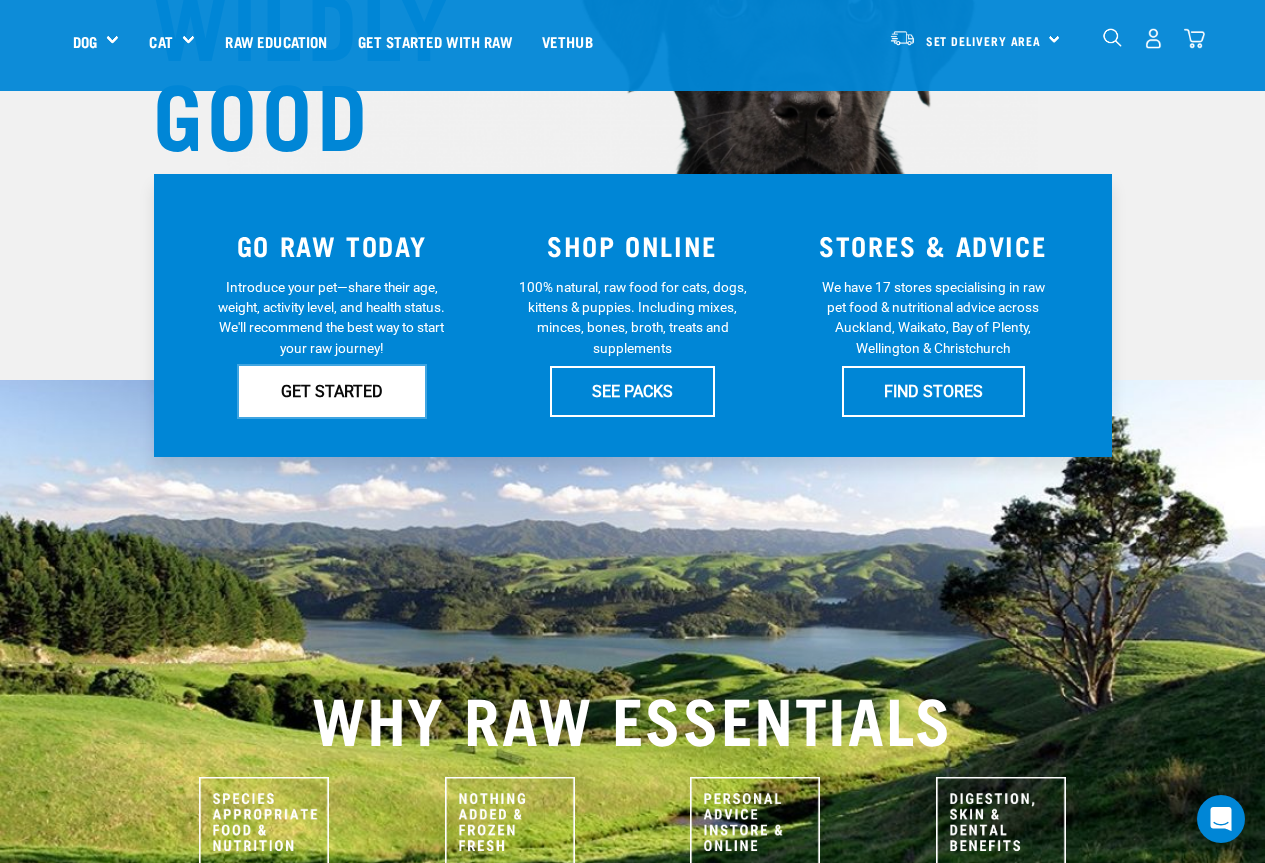 click on "GET STARTED" at bounding box center [332, 391] 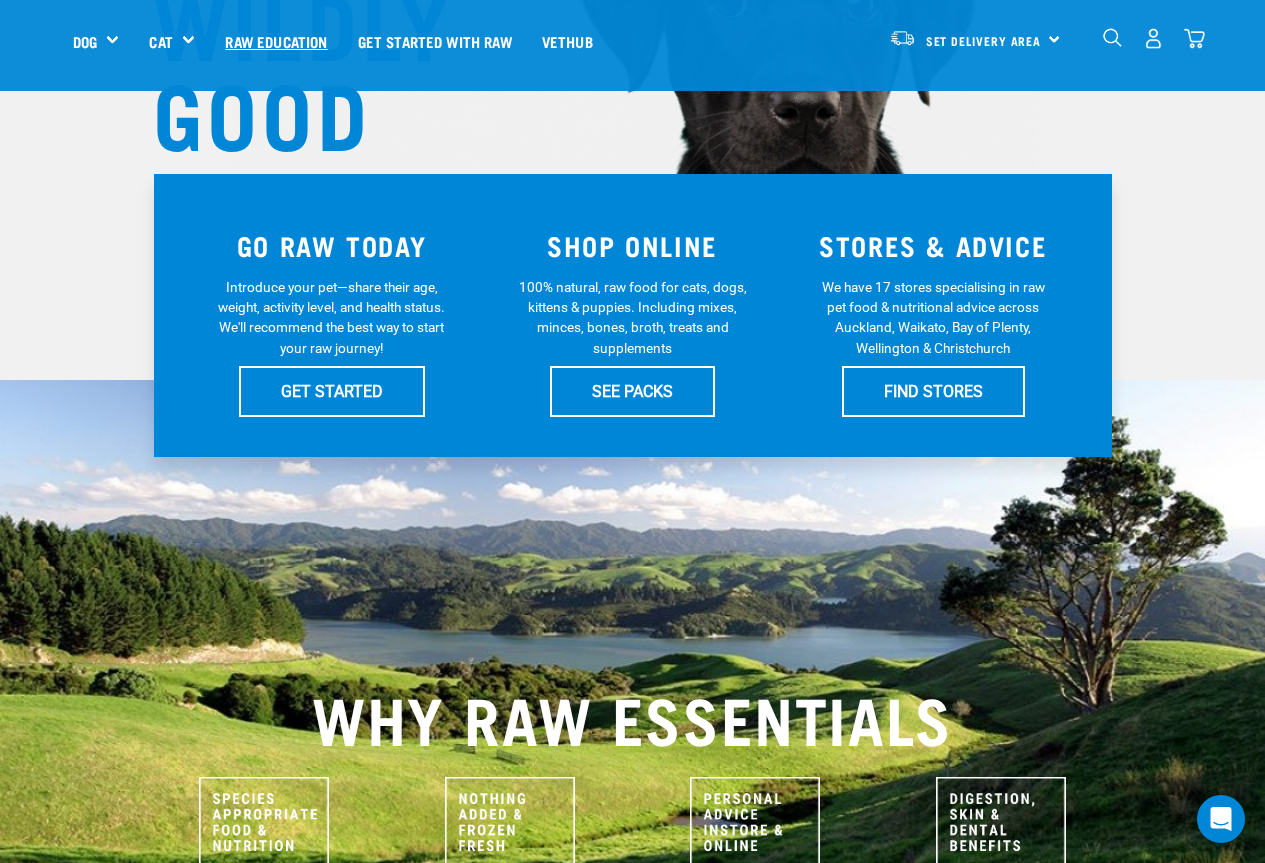 click on "Raw Education" at bounding box center [276, 41] 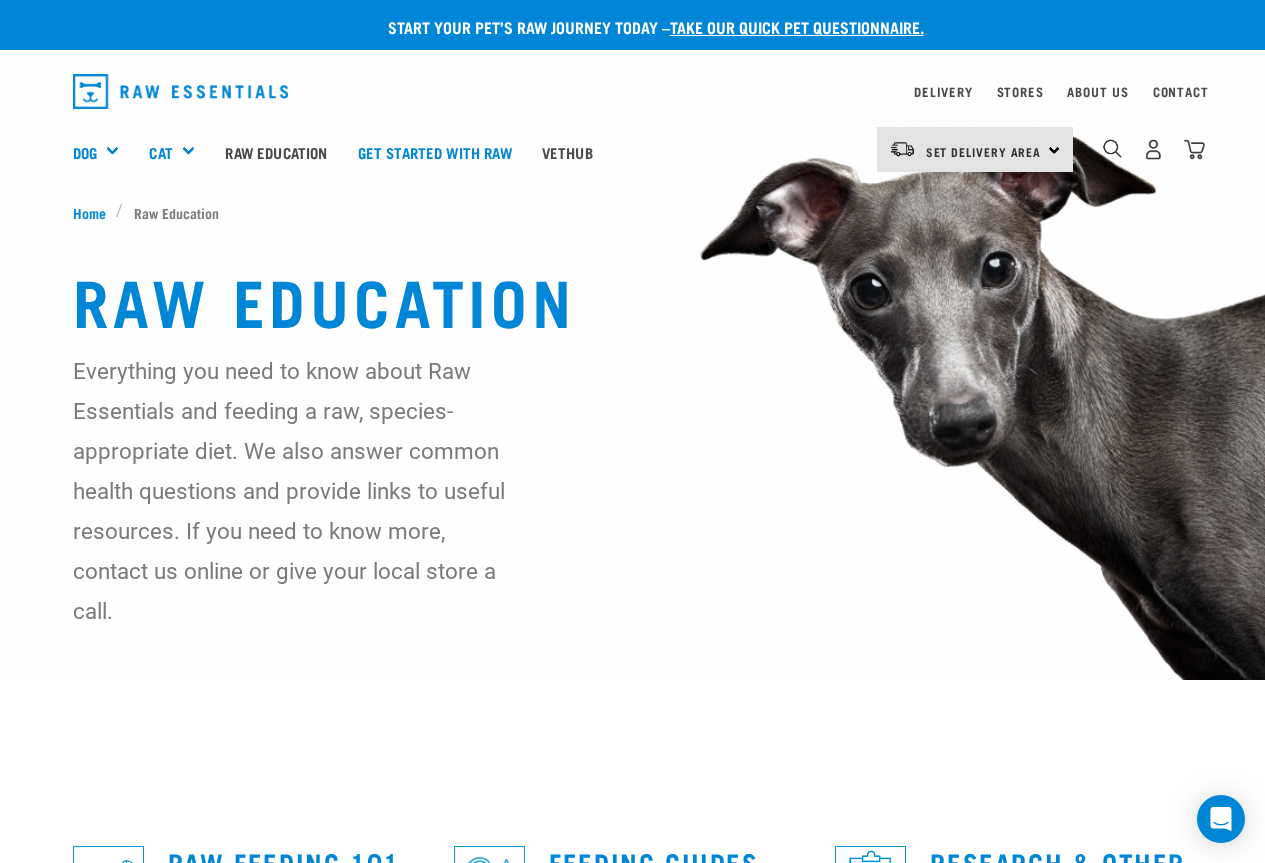 scroll, scrollTop: 61, scrollLeft: 0, axis: vertical 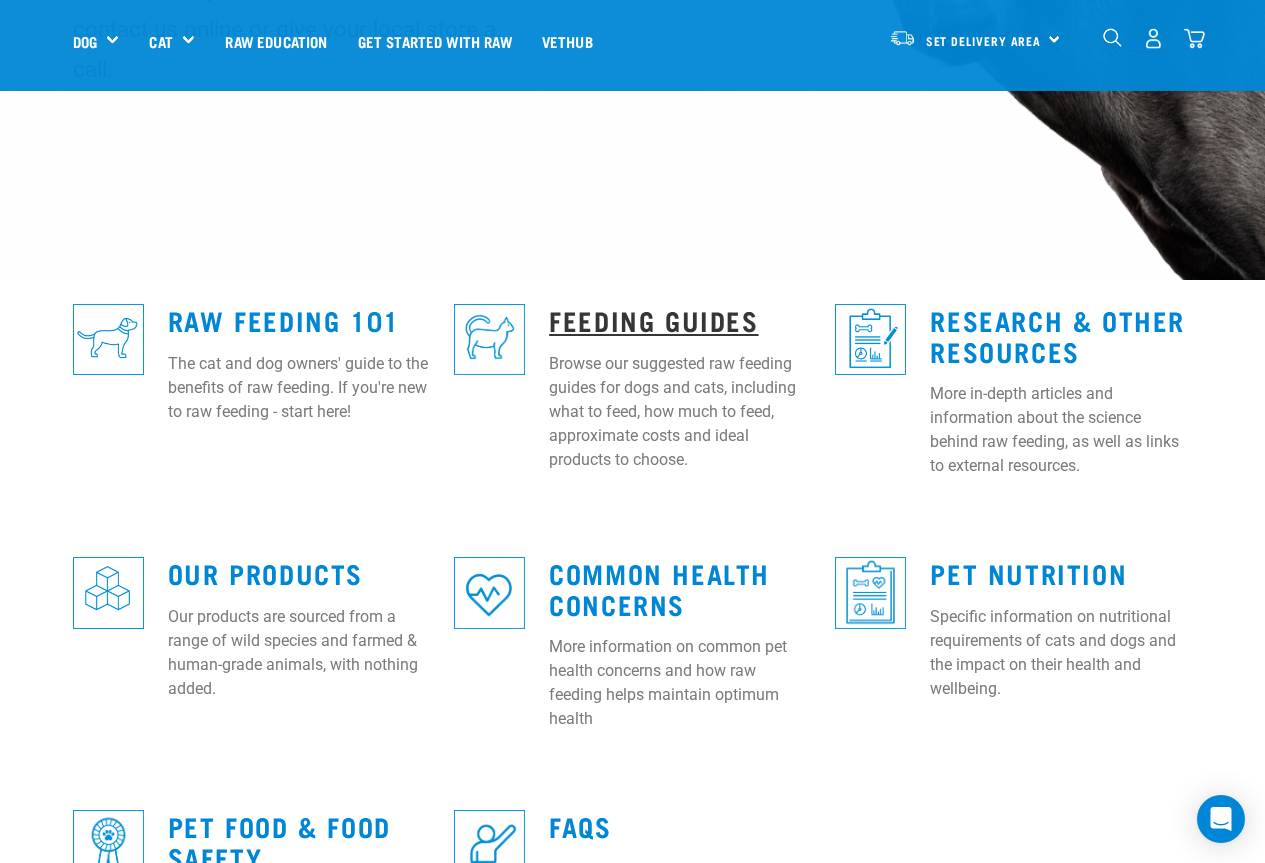 click on "Feeding Guides" at bounding box center (653, 319) 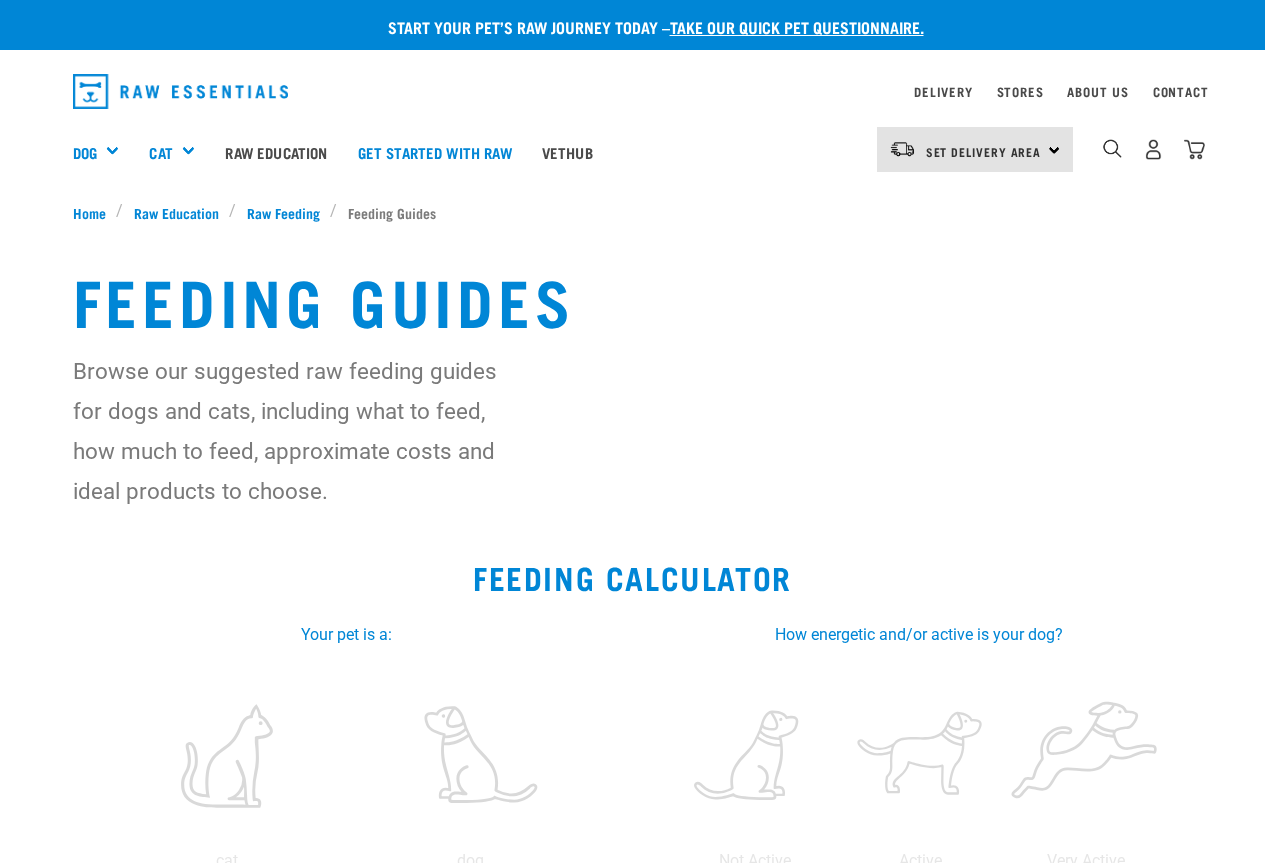 scroll, scrollTop: 111, scrollLeft: 0, axis: vertical 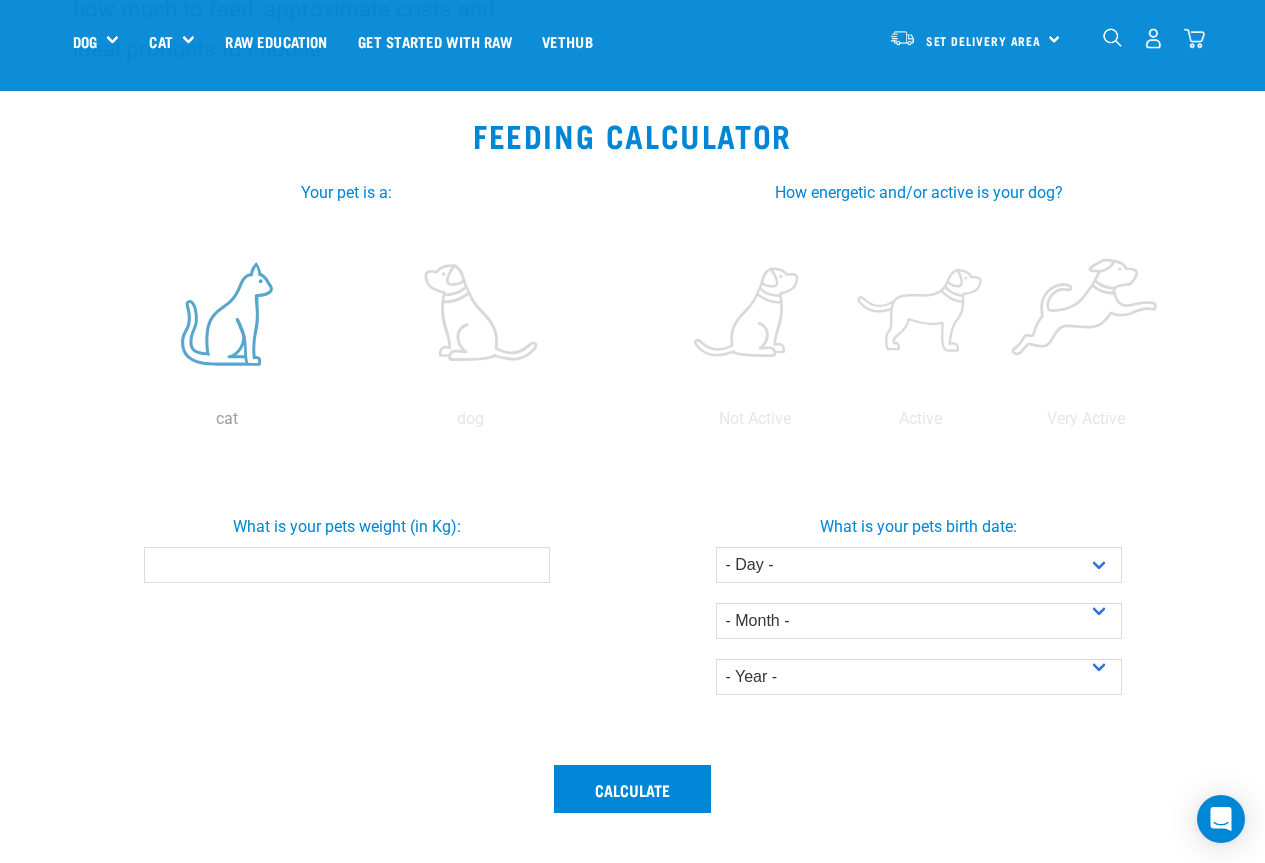click at bounding box center (227, 314) 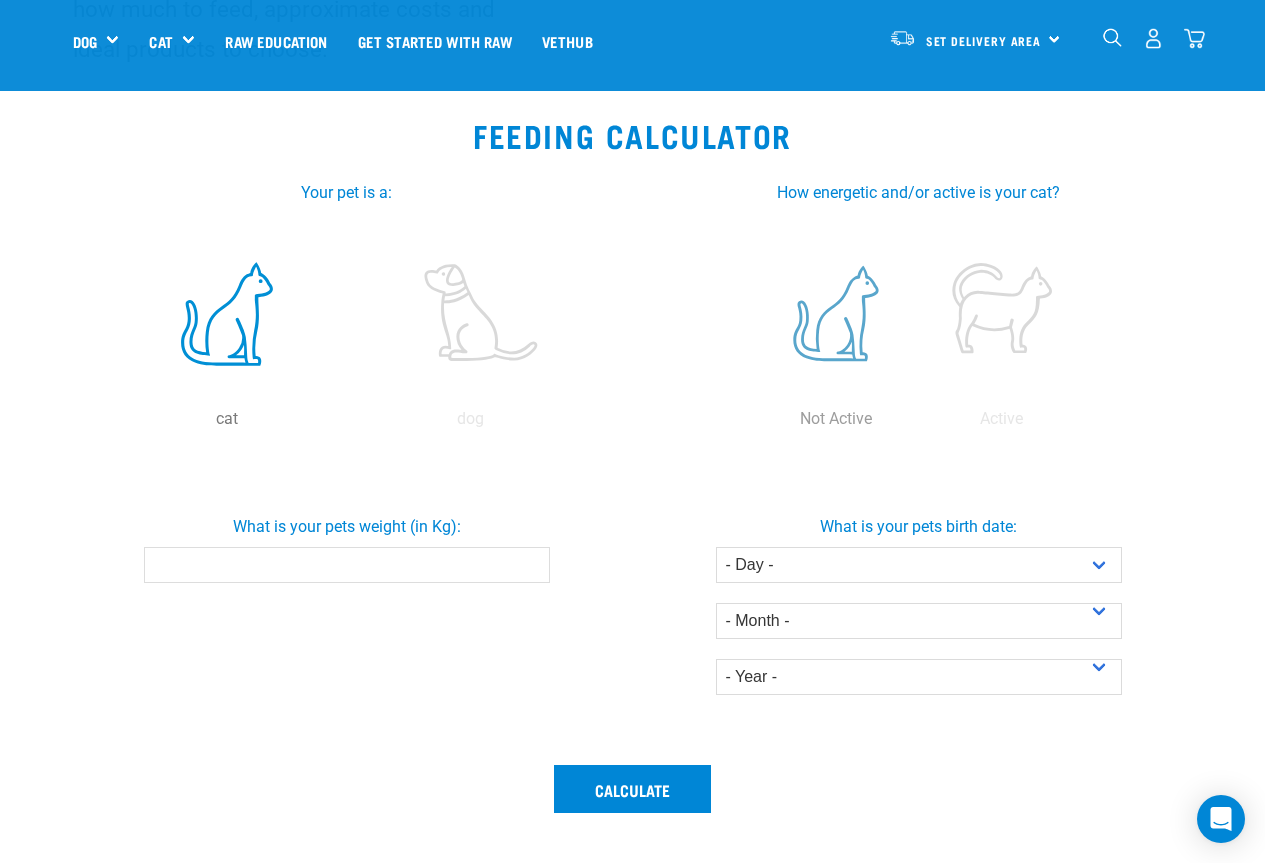 click at bounding box center (835, 314) 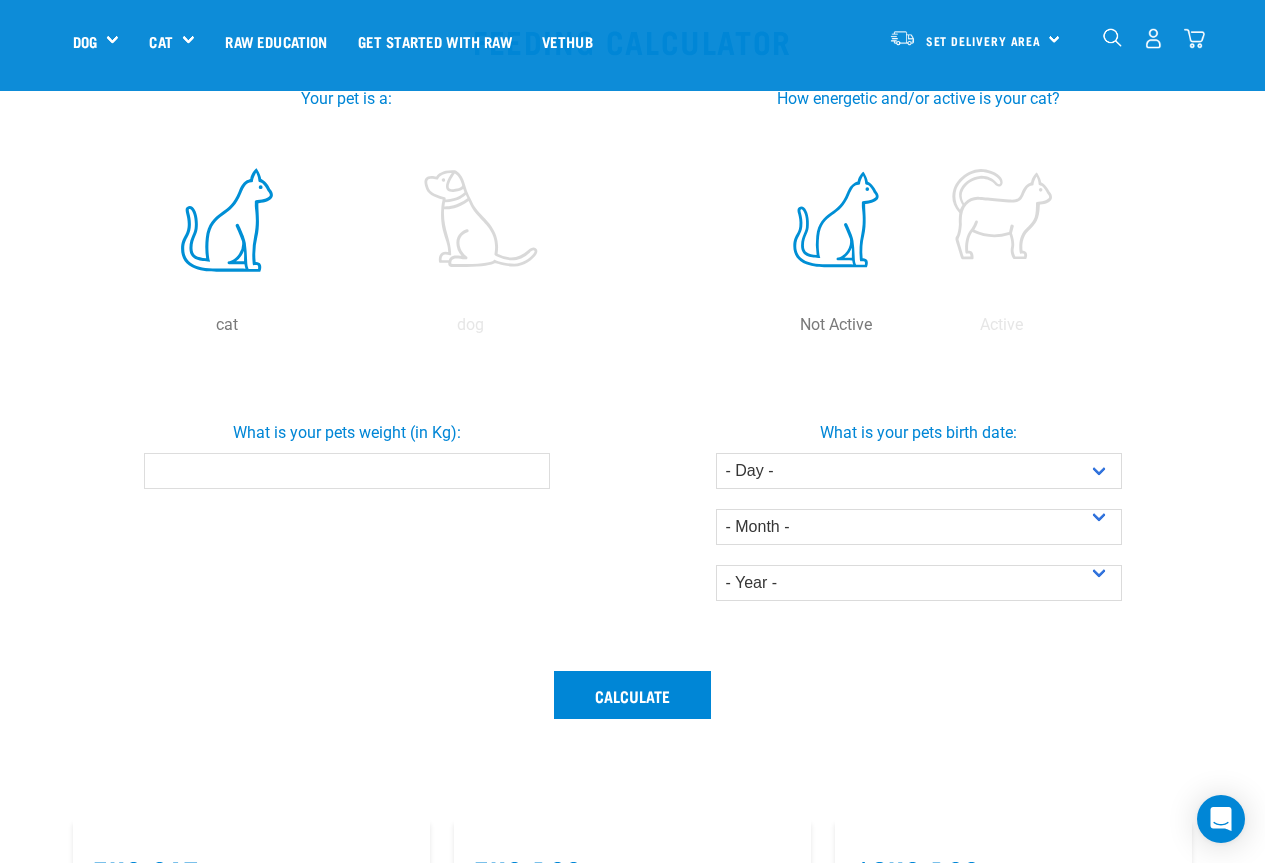 scroll, scrollTop: 500, scrollLeft: 0, axis: vertical 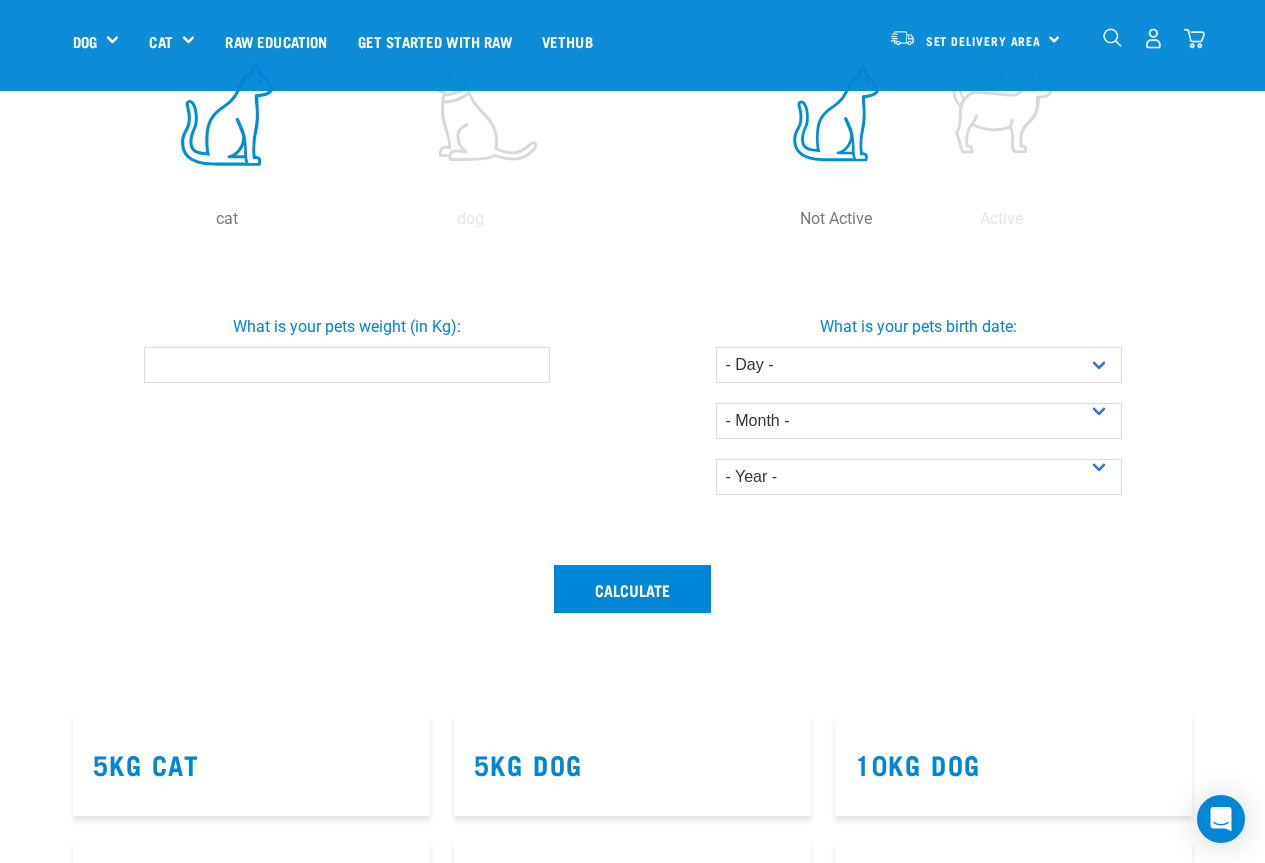 click on "What is your pets weight (in Kg):" at bounding box center (347, 365) 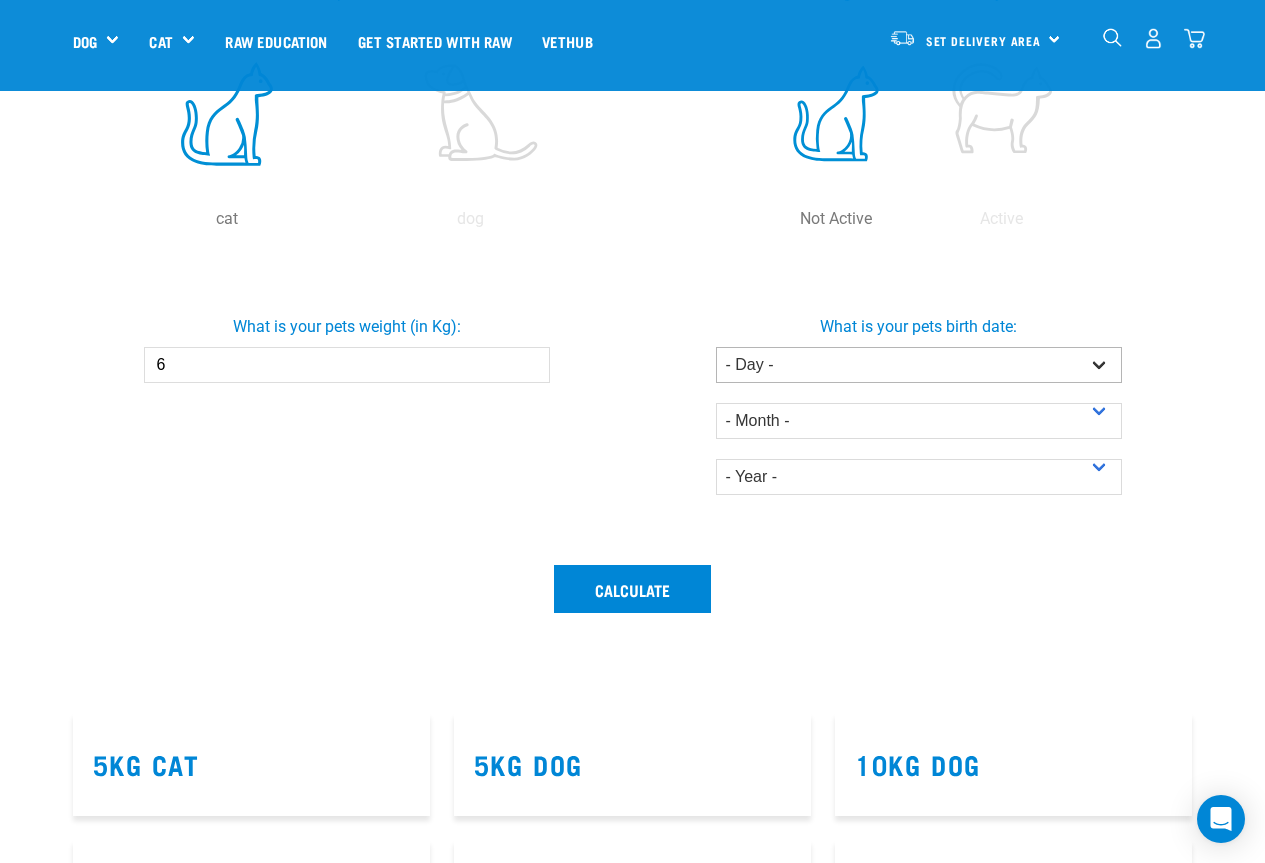 type on "6" 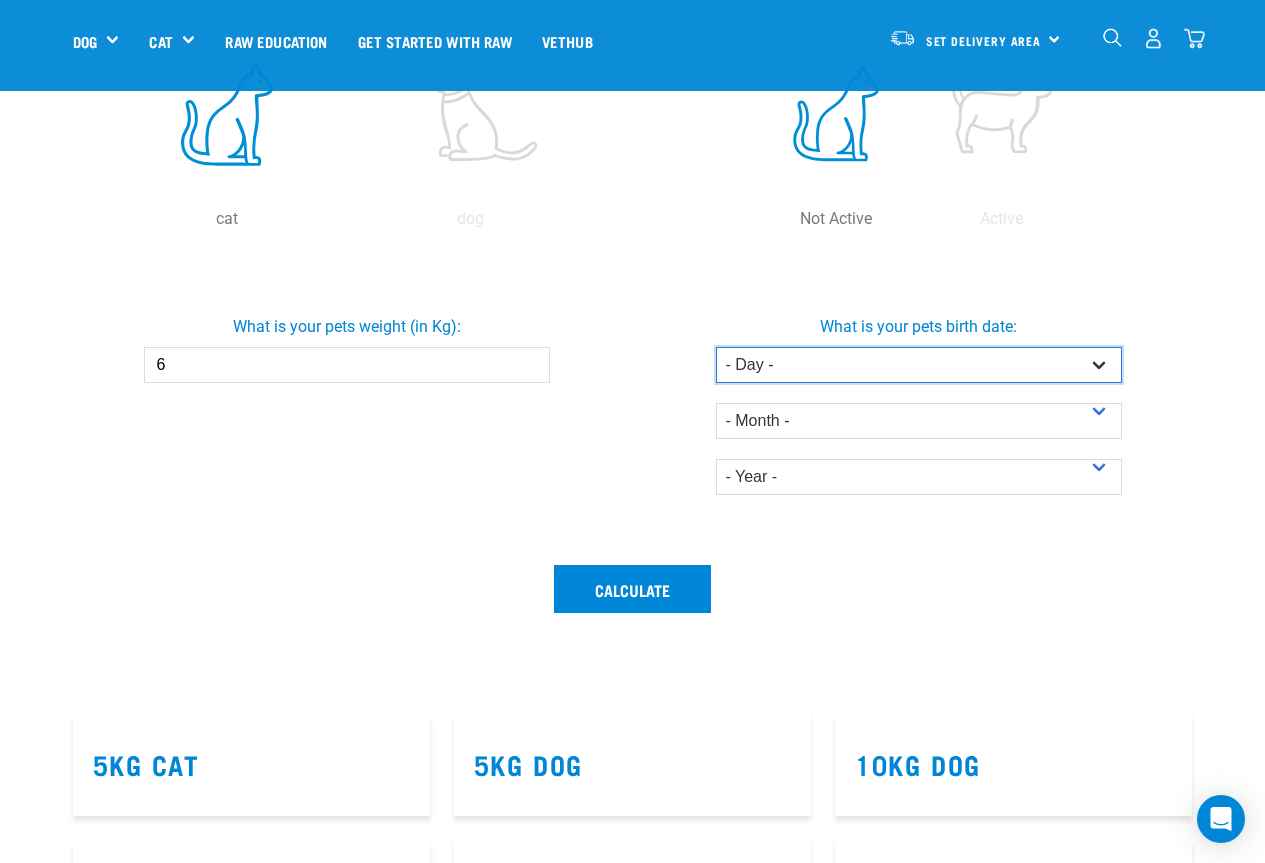 click on "- Day -
1
2
3
4
5
6
7
8
9
10
11
12
13 14 15 16 17 18 19 20 21 22 23 24 25 26 27" at bounding box center (919, 365) 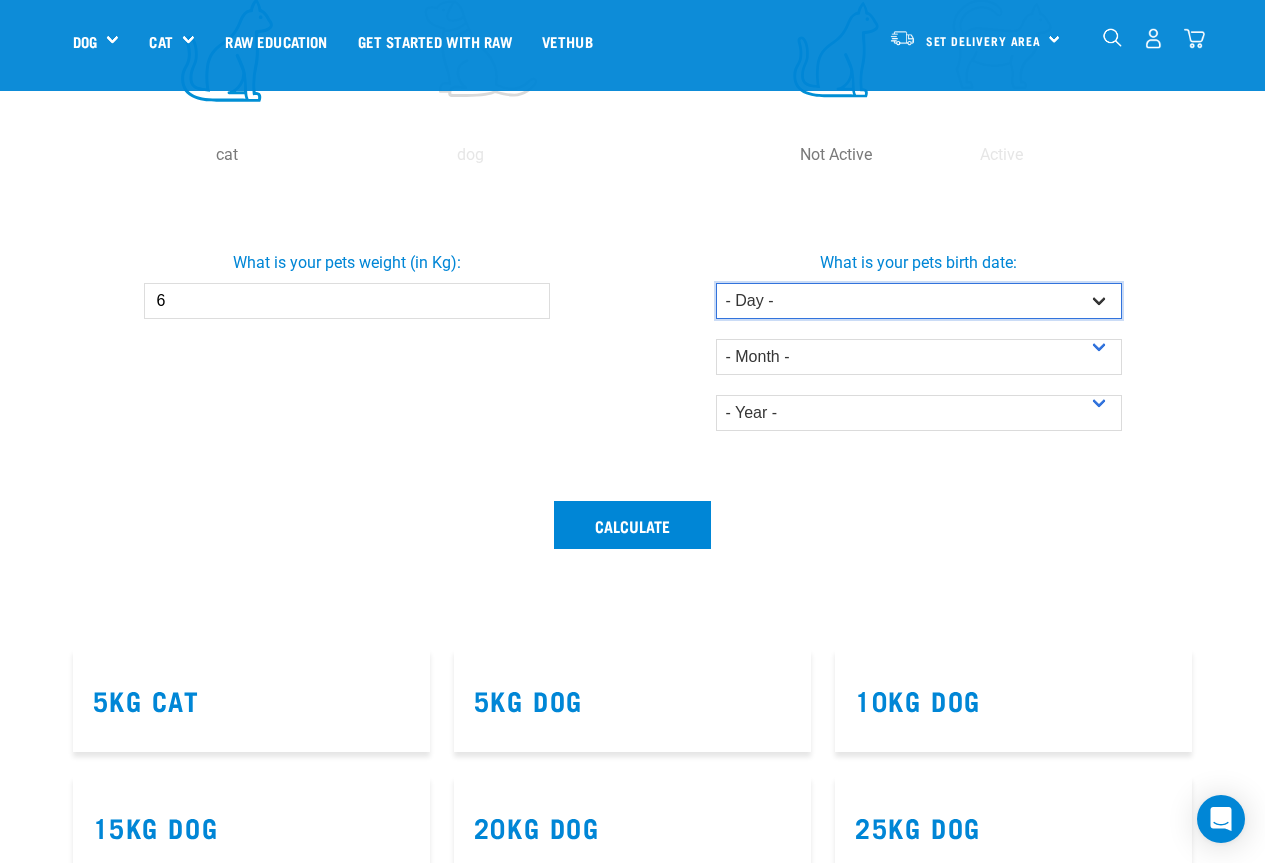 scroll, scrollTop: 600, scrollLeft: 0, axis: vertical 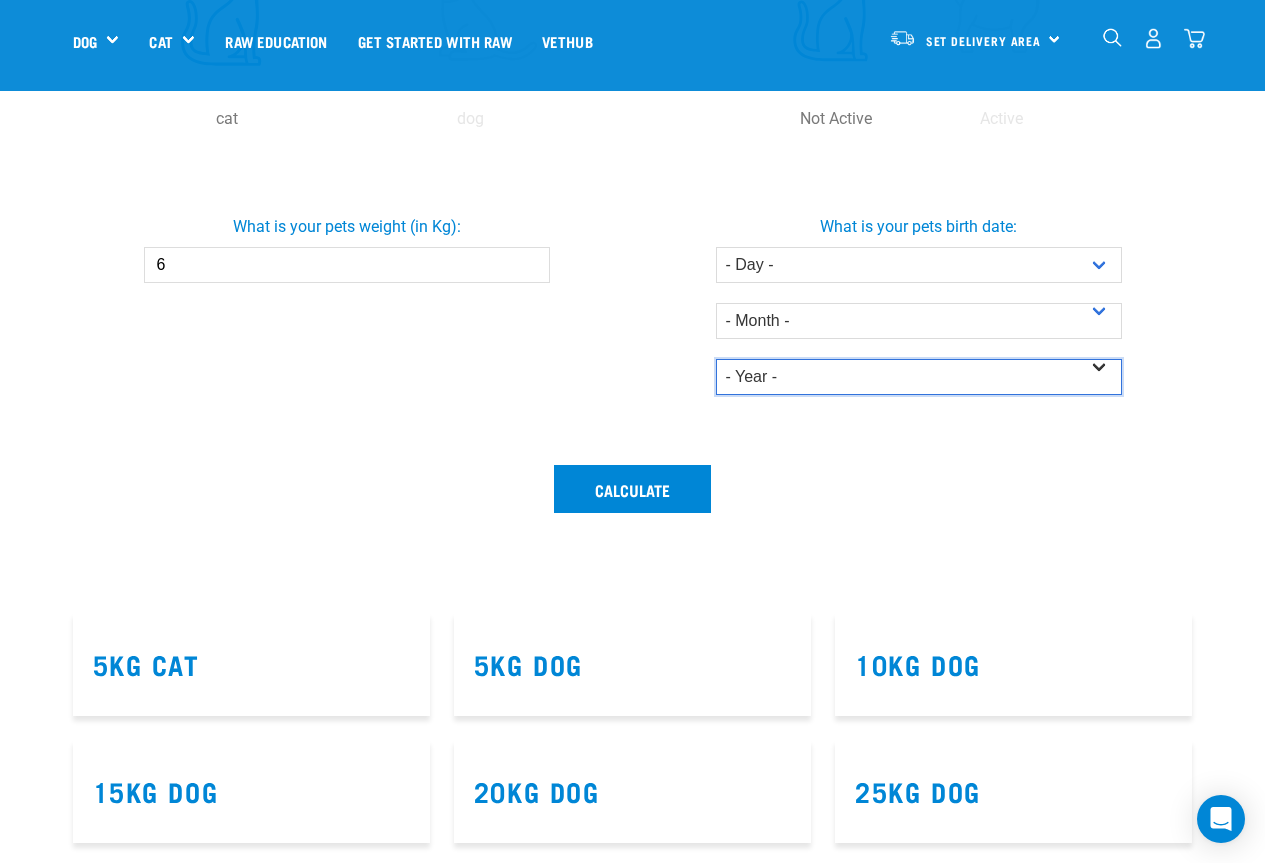 click on "- Year -
2025
2024
2023
2022
2021
2020
2019
2018
2017 2016 2015 2014" at bounding box center (919, 377) 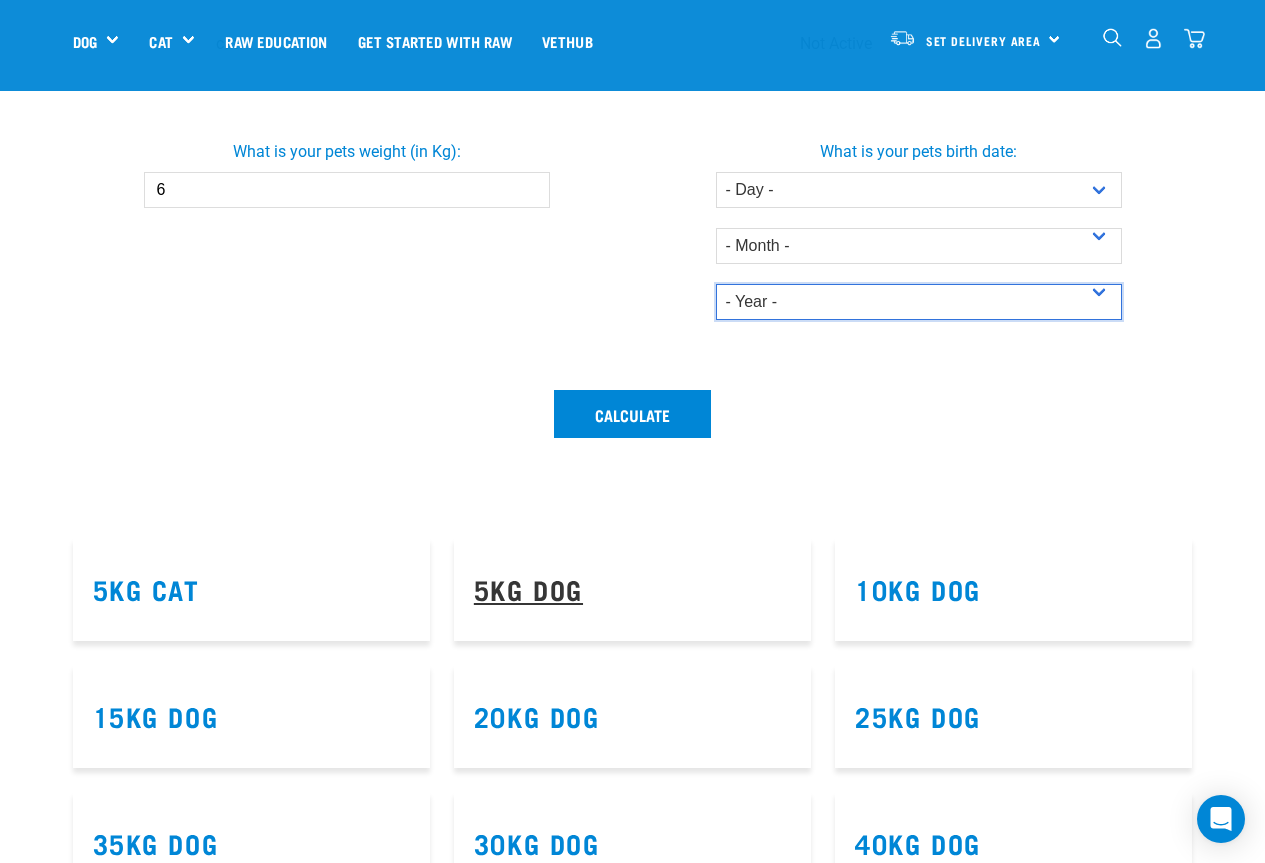 scroll, scrollTop: 800, scrollLeft: 0, axis: vertical 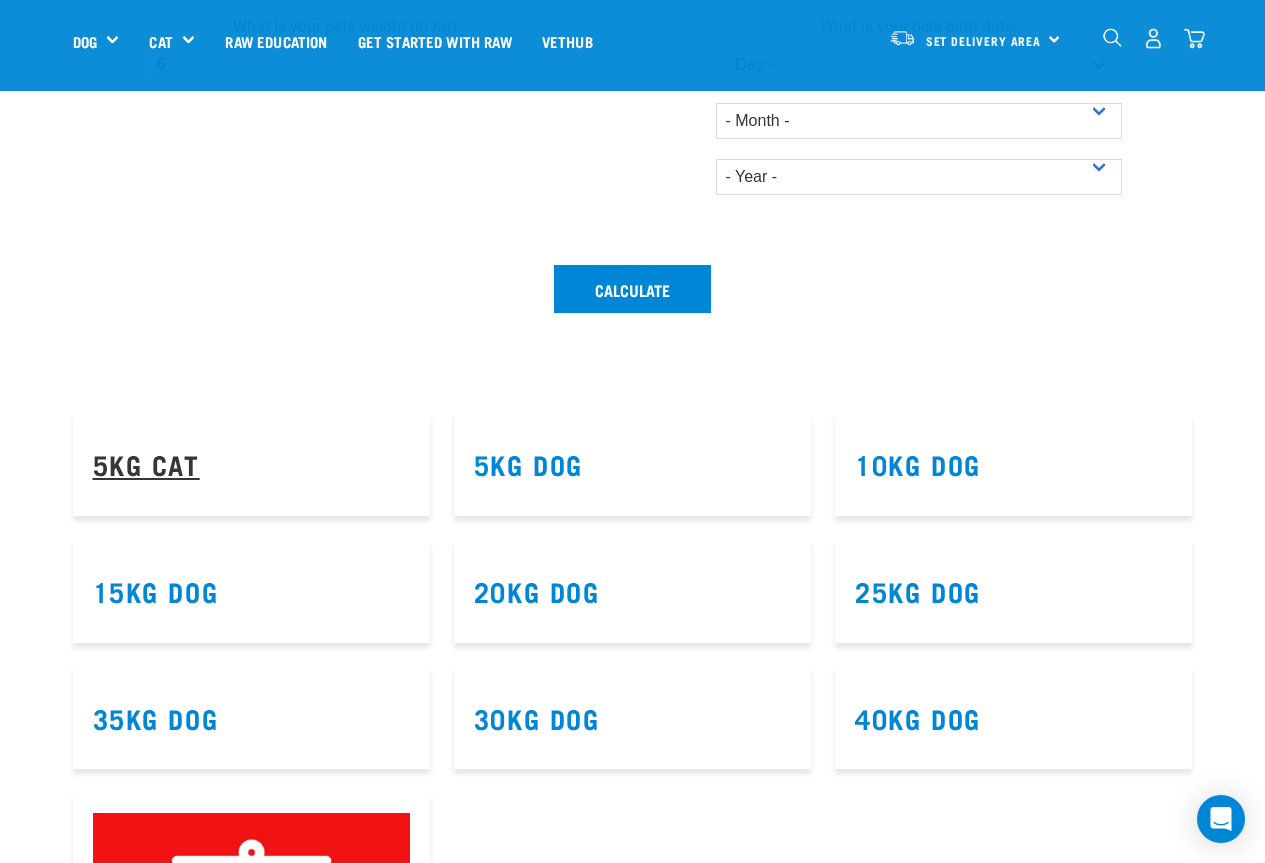 click on "5kg Cat" at bounding box center [146, 463] 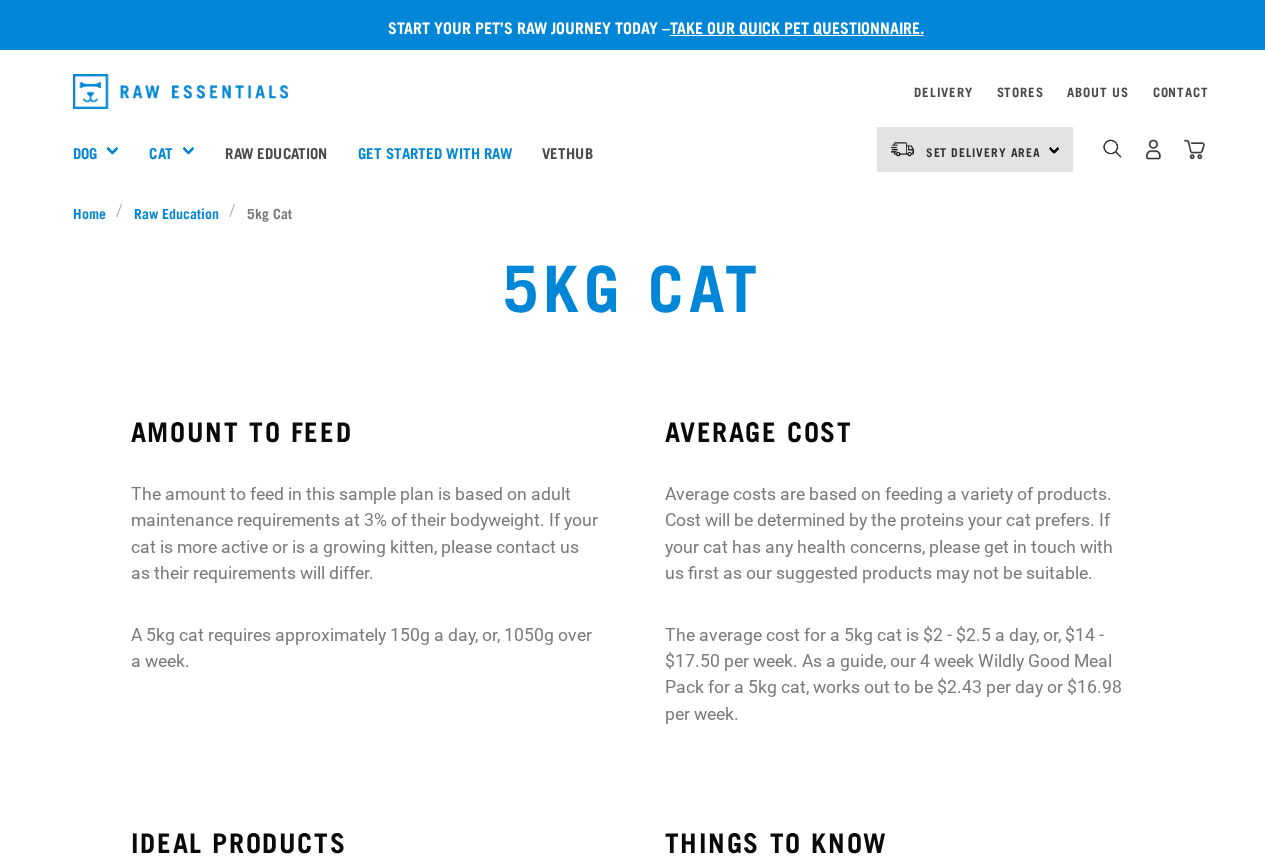 scroll, scrollTop: 0, scrollLeft: 0, axis: both 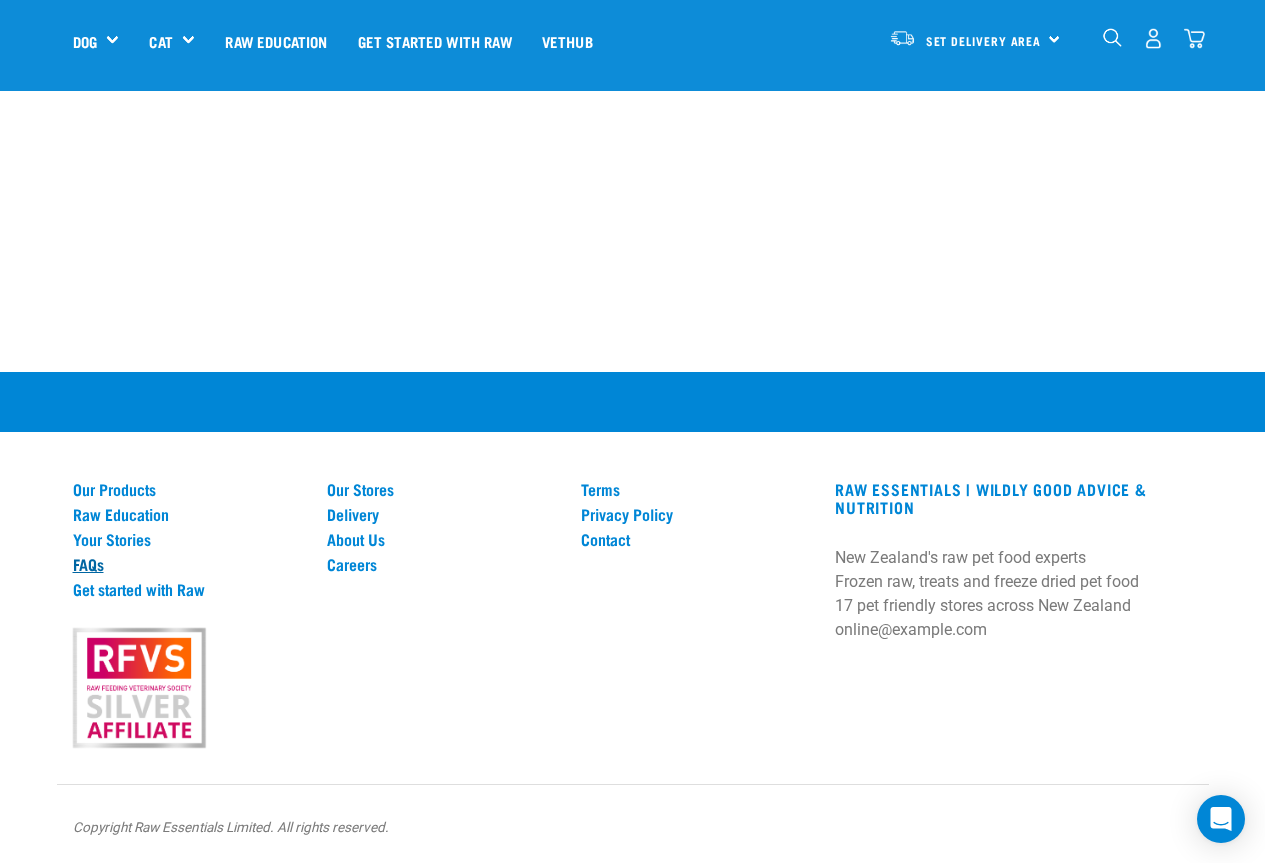 click on "FAQs" at bounding box center (188, 564) 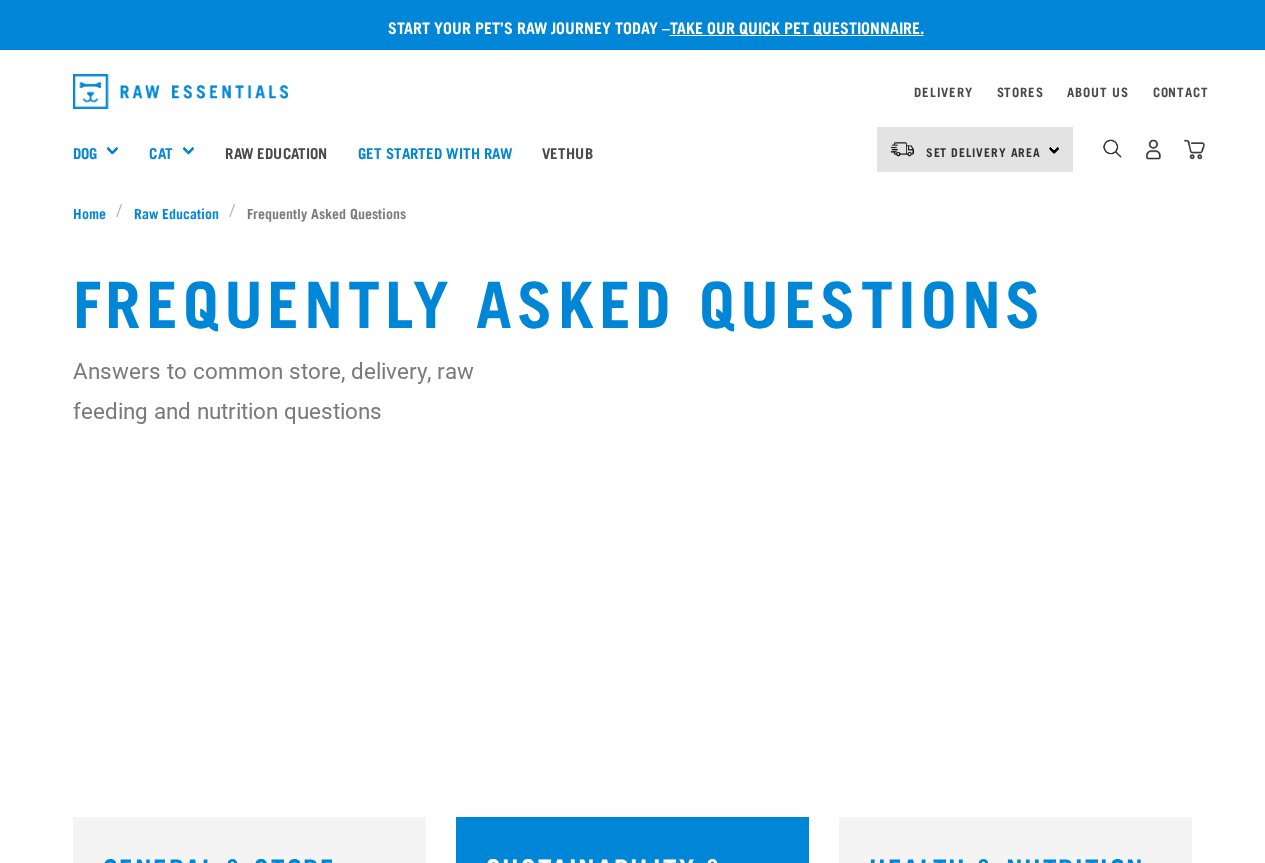 scroll, scrollTop: 0, scrollLeft: 0, axis: both 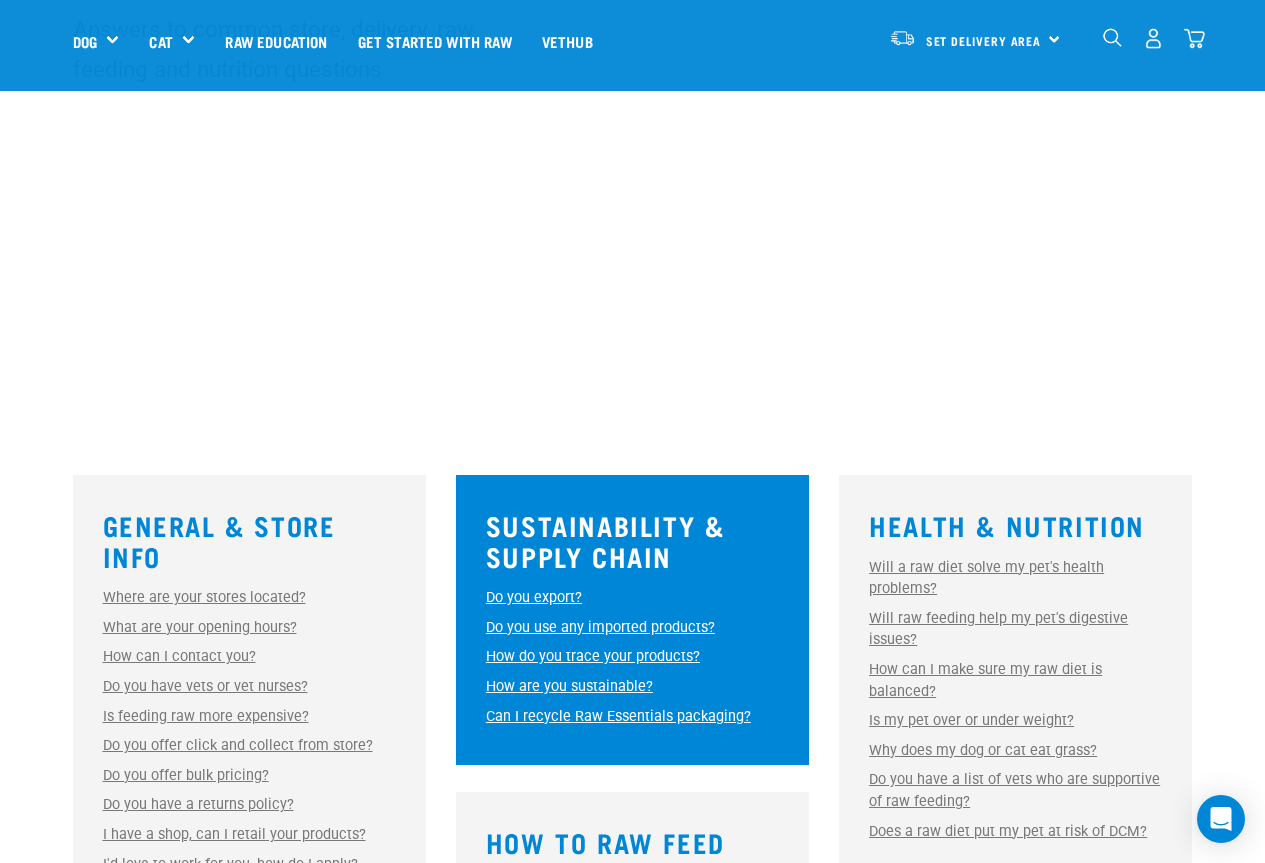 click on "How can I make sure my raw diet is balanced?" at bounding box center (985, 680) 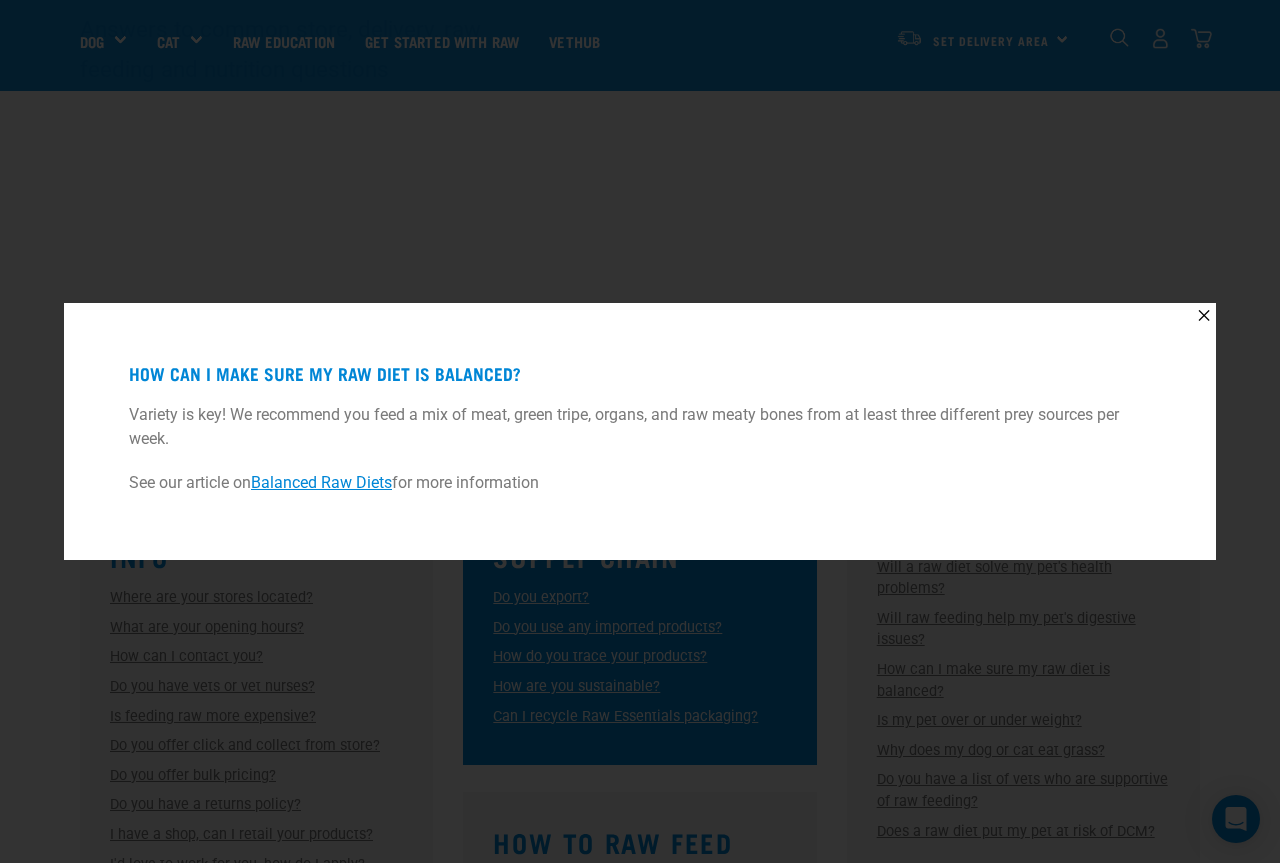 click on "✕
How can I make sure my raw diet is balanced?
Variety is key! We recommend you feed a mix of meat, green tripe, organs, and raw meaty bones from at least three different prey sources per week. See our article on  Balanced Raw Diets  for more information" at bounding box center [640, 431] 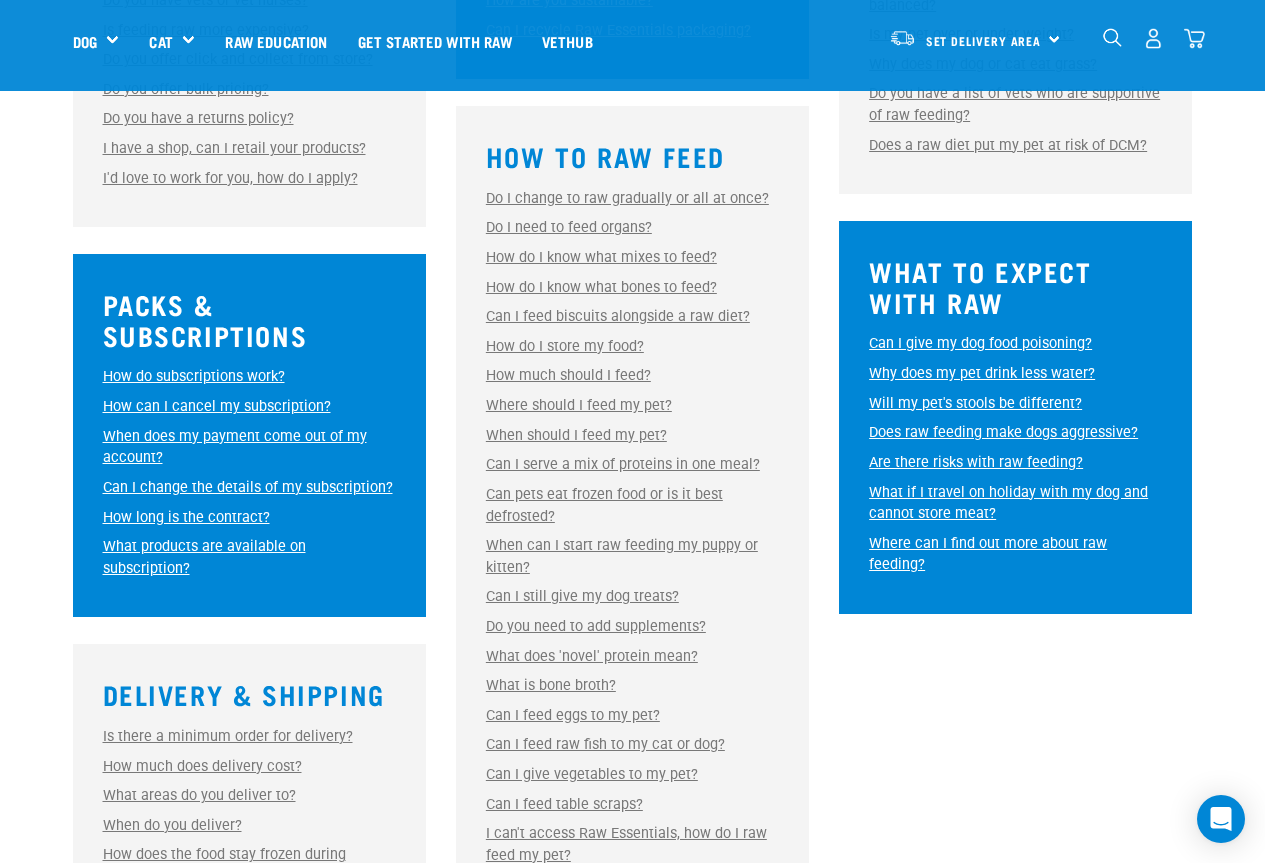 scroll, scrollTop: 900, scrollLeft: 0, axis: vertical 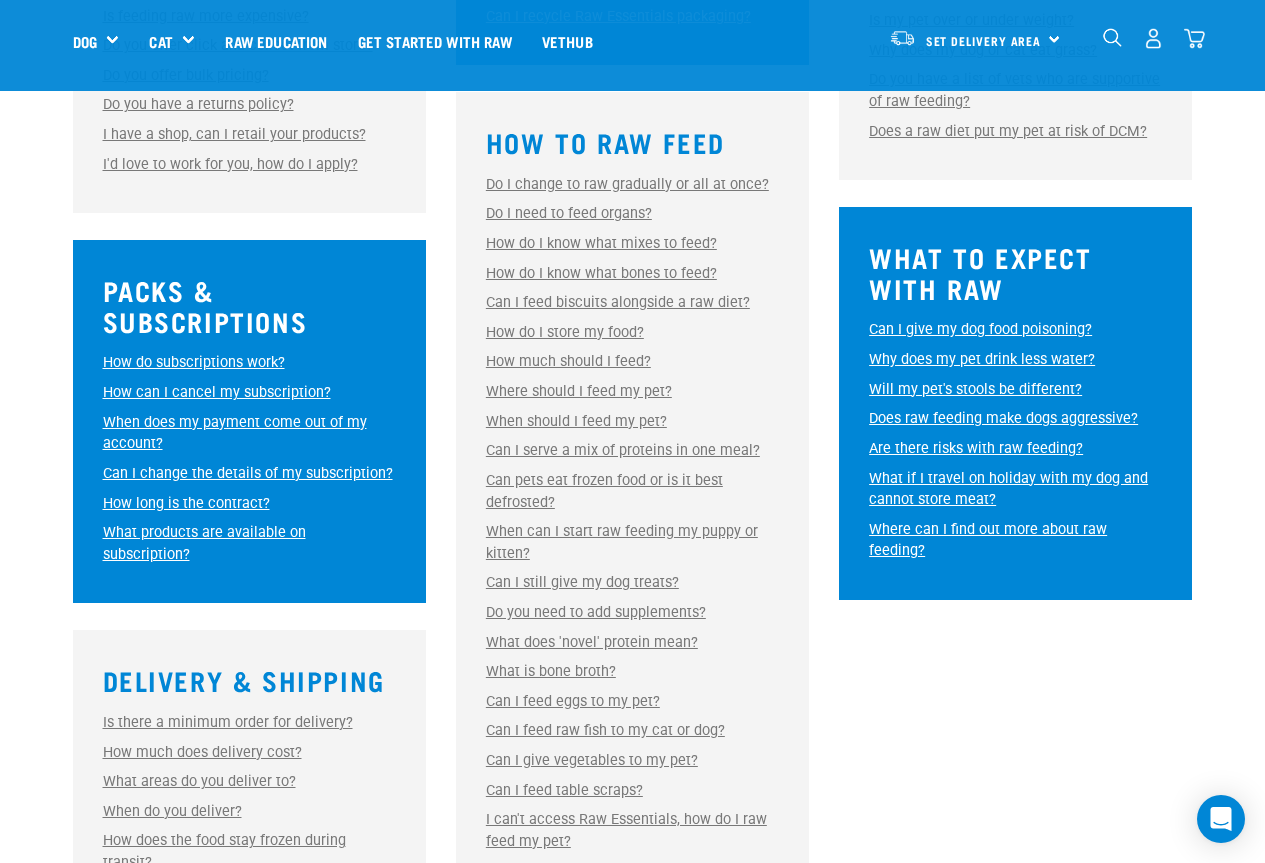click on "Are there risks with raw feeding?" at bounding box center (976, 448) 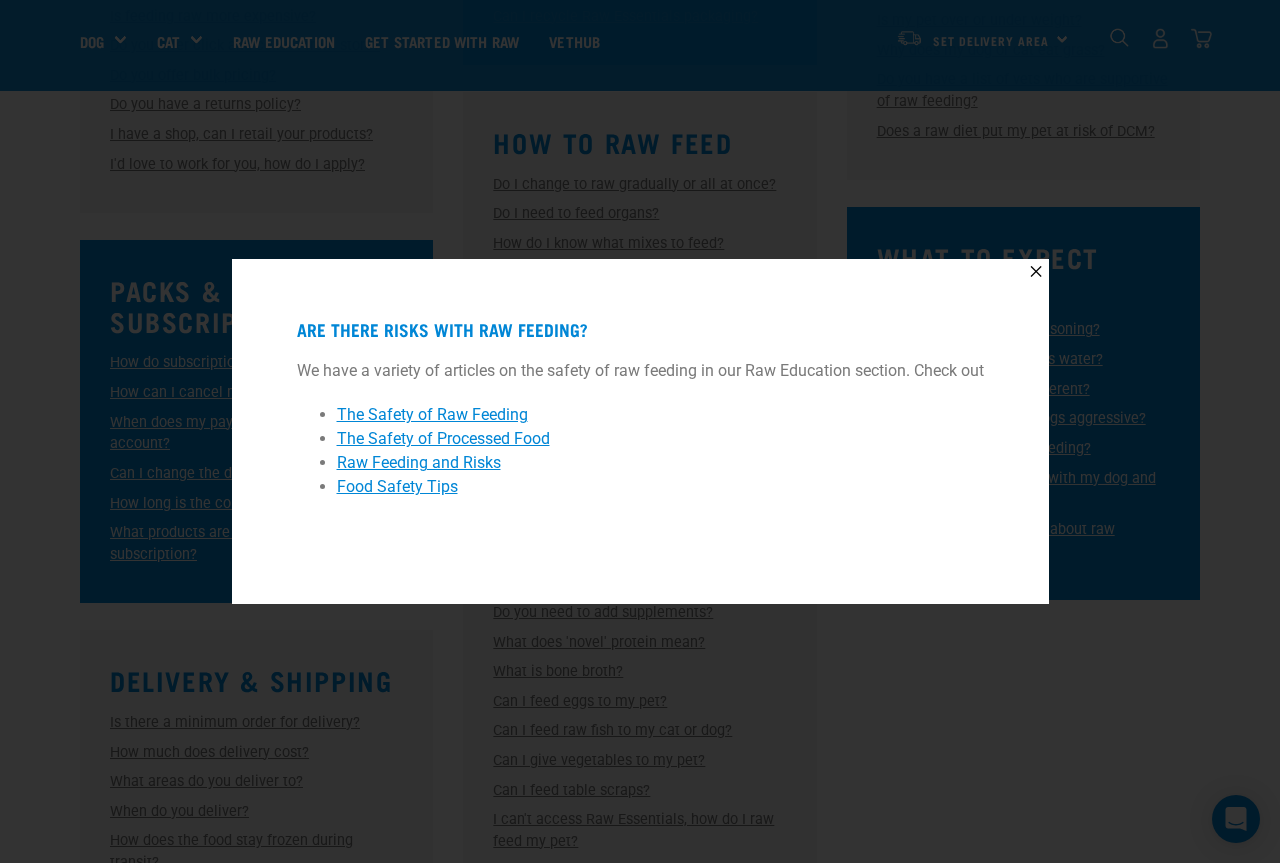 click on "✕
Are there risks with raw feeding?
We have a variety of articles on the safety of raw feeding in our Raw Education section. Check out The Safety of Raw Feeding The Safety of Processed Food Raw Feeding and Risks Food Safety Tips" at bounding box center [640, 431] 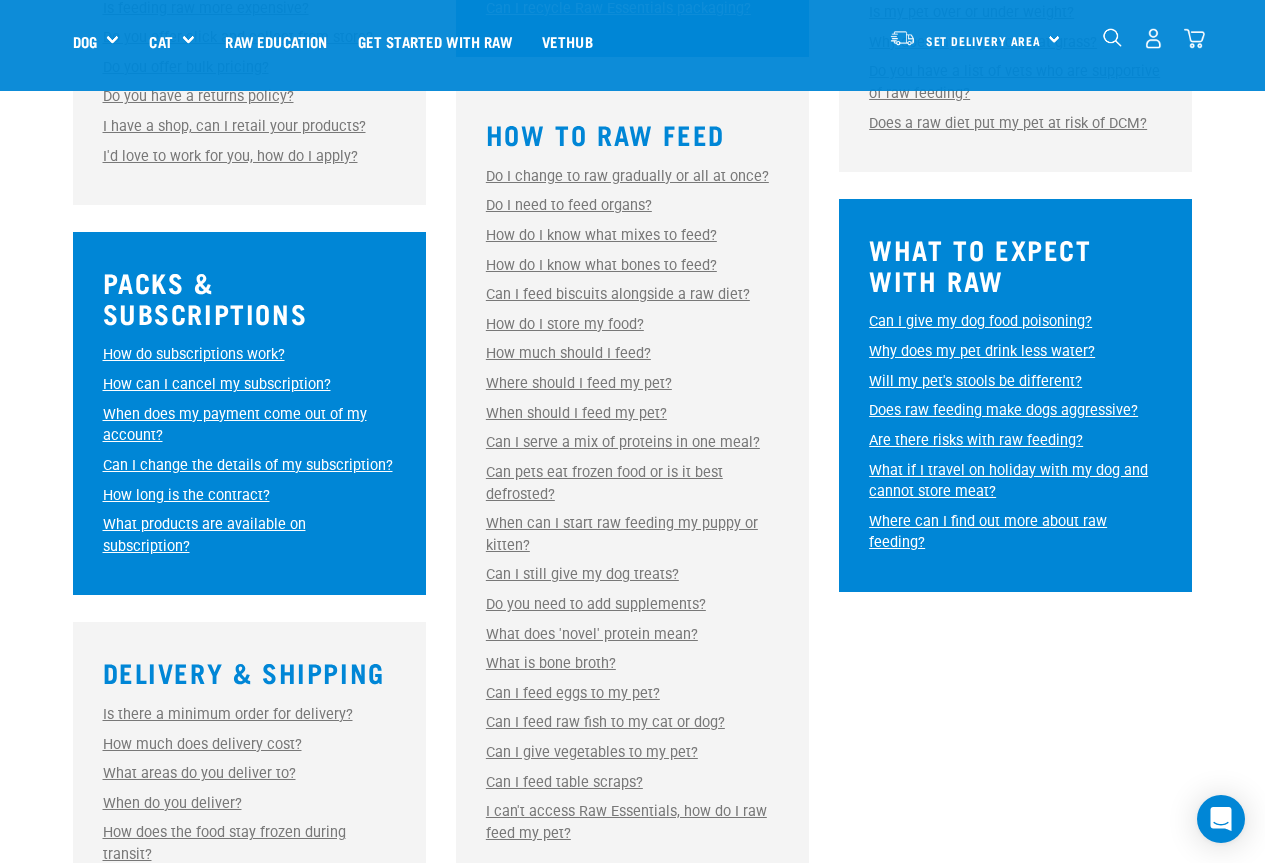 scroll, scrollTop: 900, scrollLeft: 0, axis: vertical 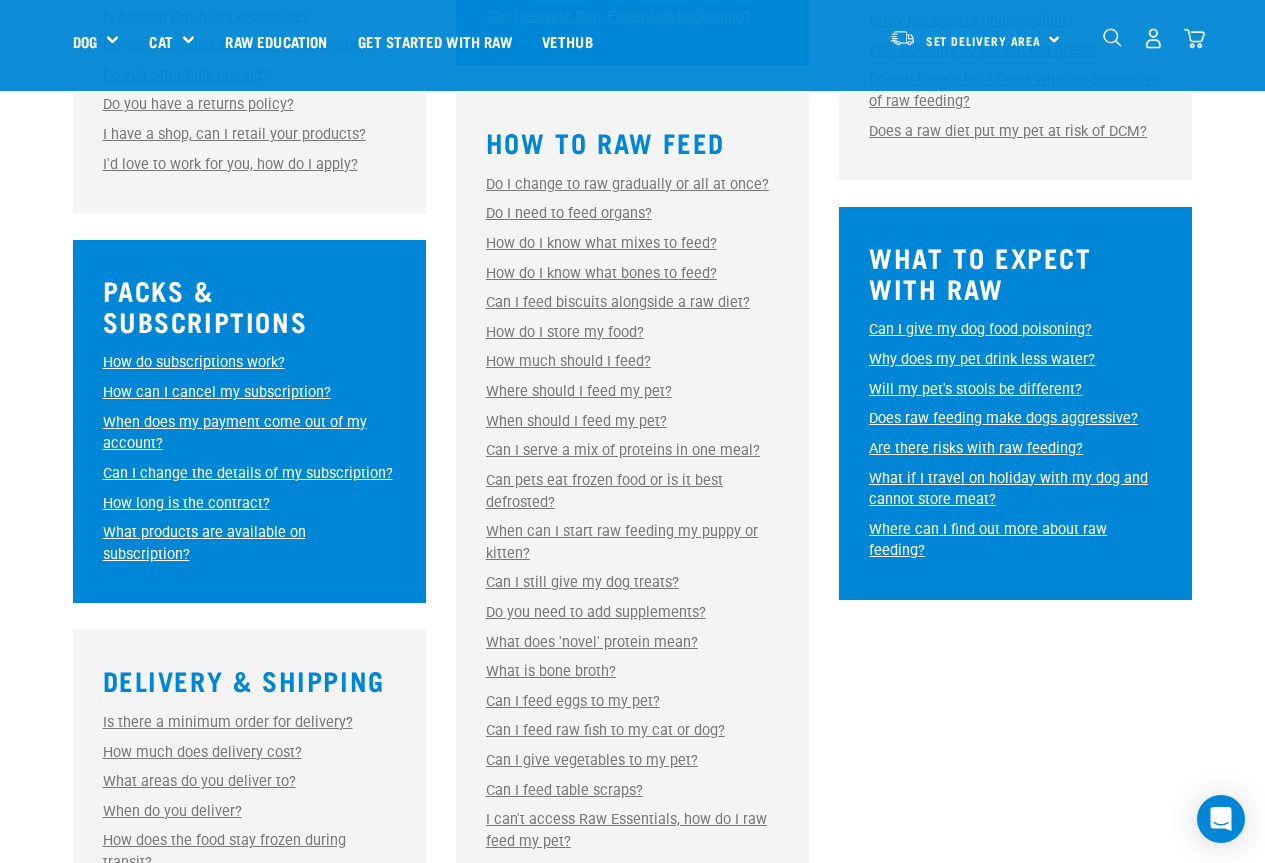 click on "When can I start raw feeding my puppy or kitten?
When can I start raw feeding my puppy or kitten?
Puppies and Kittens can do very well on a raw diet from 8 weeks of age. You will need to monitor growth closely and adjust the food intake to suit (we can help track this).  Come in store to chat to us ahead of bringing your puppy or kitten home. Also, check out our article on  Feeding Puppies and Kittens  for more information." at bounding box center [632, 542] 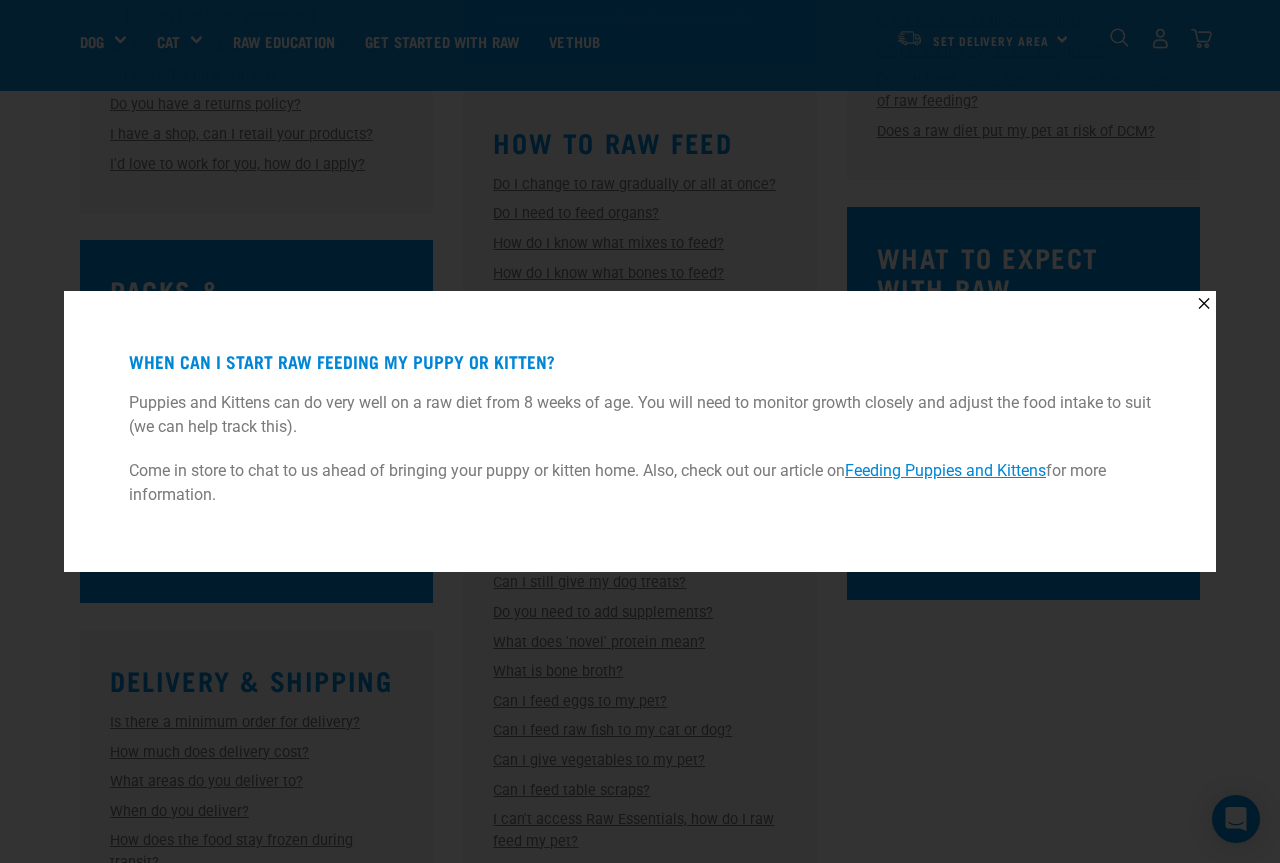 click on "✕
When can I start raw feeding my puppy or kitten?
Puppies and Kittens can do very well on a raw diet from 8 weeks of age. You will need to monitor growth closely and adjust the food intake to suit (we can help track this).  Come in store to chat to us ahead of bringing your puppy or kitten home. Also, check out our article on  Feeding Puppies and Kittens  for more information." at bounding box center [640, 431] 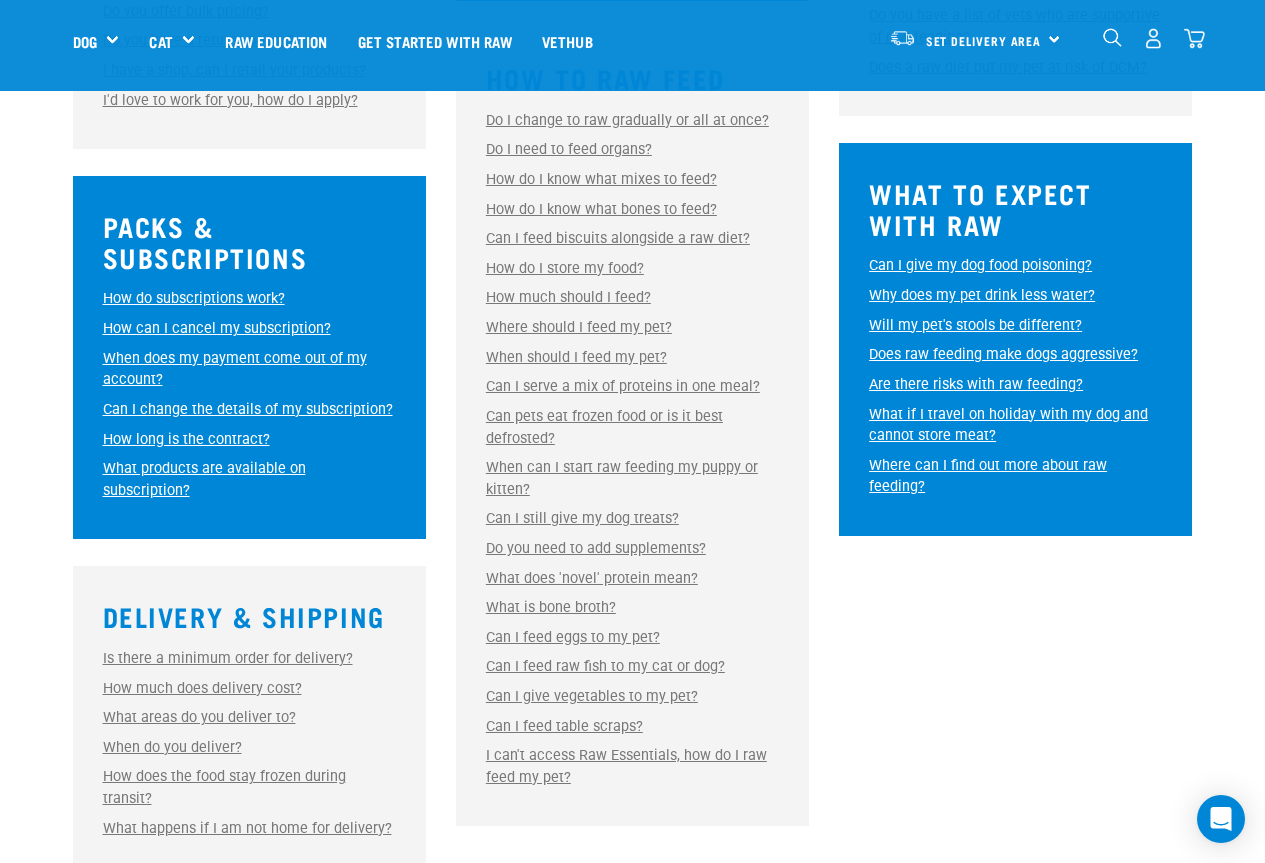 scroll, scrollTop: 1000, scrollLeft: 0, axis: vertical 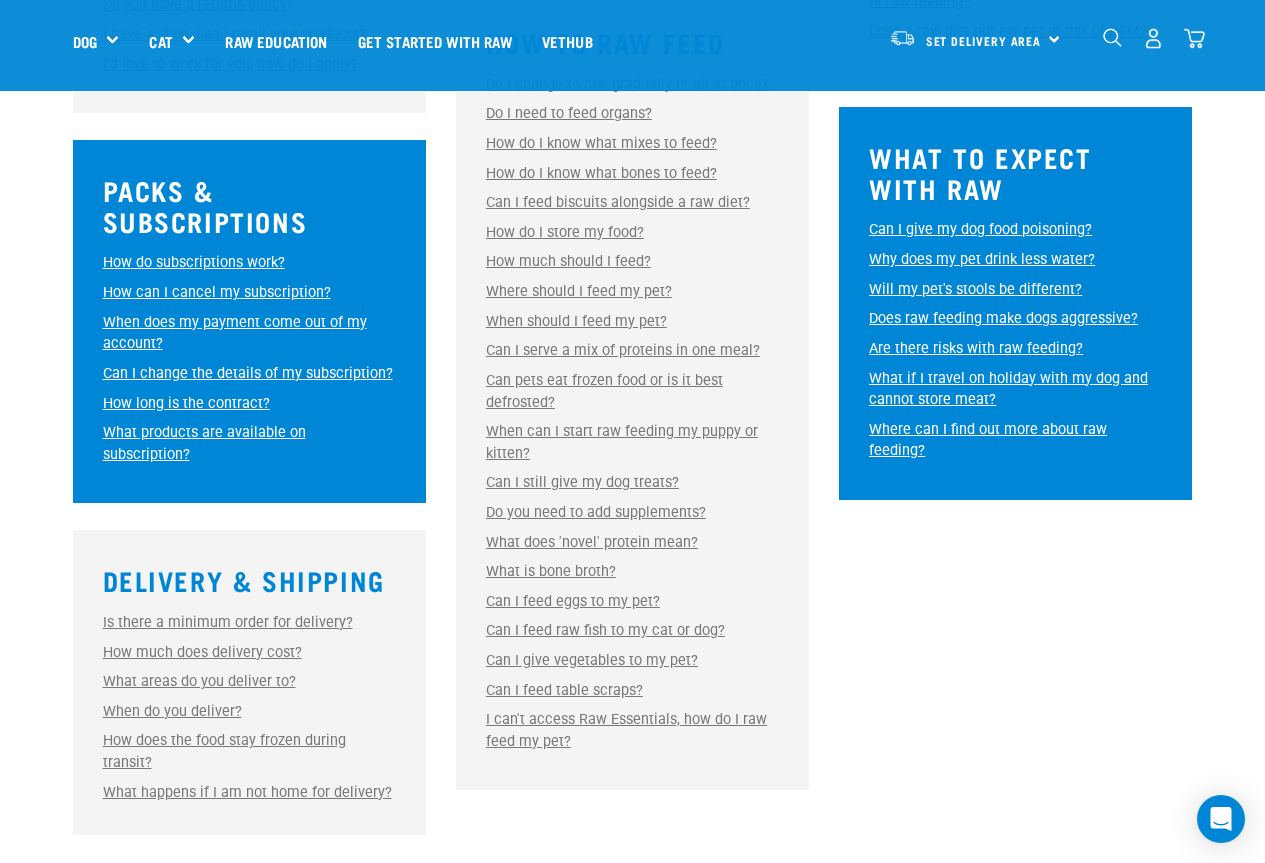 click on "Do you need to add supplements?" at bounding box center [596, 512] 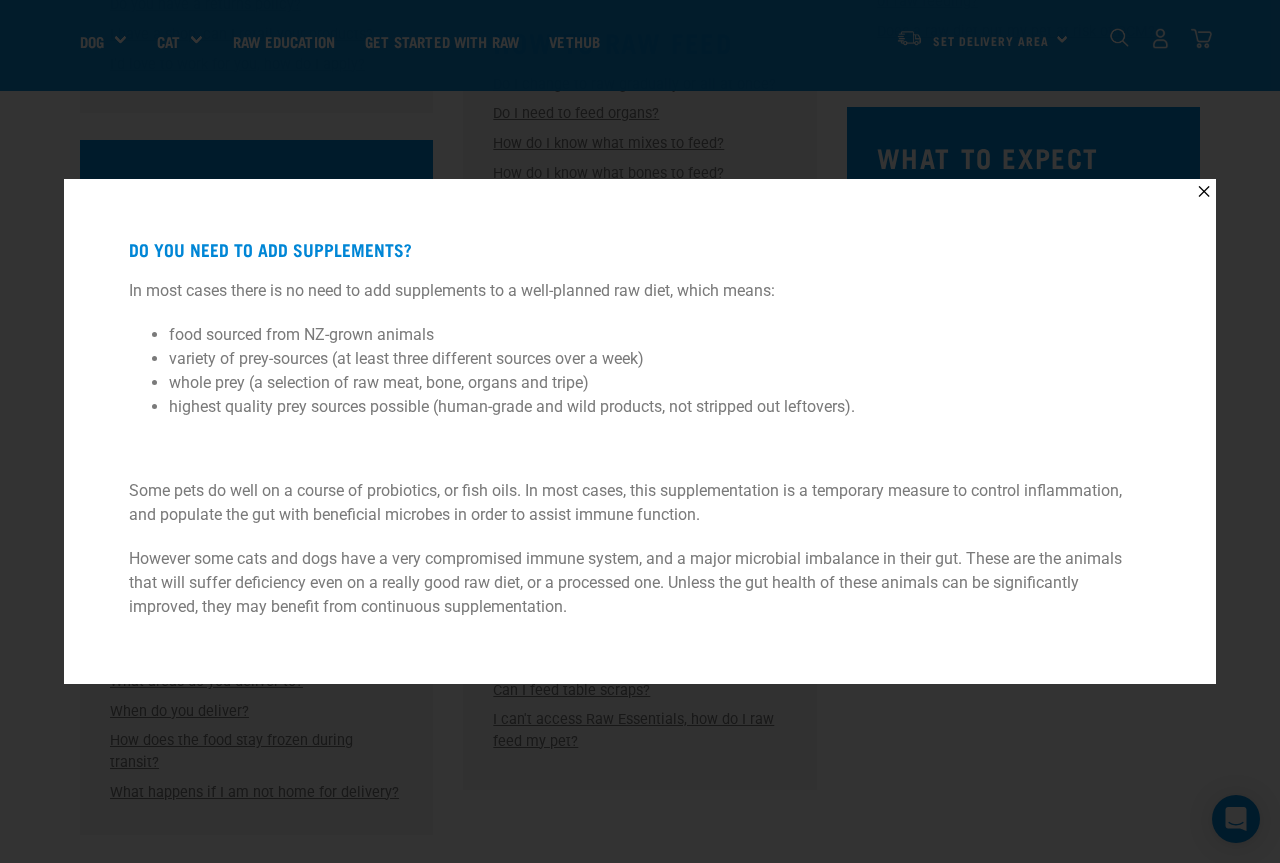 click on "✕
Do you need to add supplements?
In most cases there is no need to add supplements to a well-planned raw diet, which means: food sourced from NZ-grown animals variety of prey-sources (at least three different sources over a week) whole prey (a selection of raw meat, bone, organs and tripe) highest quality prey sources possible (human-grade and wild products, not stripped out leftovers). Some pets do well on a course of probiotics, or fish oils. In most cases, this supplementation is a temporary measure to control inflammation, and populate the gut with beneficial microbes in order to assist immune function.  However some cats and dogs have a very compromised immune system, and a major microbial imbalance in their gut. These are the animals that will suffer deficiency even on a really good raw diet, or a processed one. Unless the gut health of these animals can be significantly improved, they may benefit from continuous supplementation." at bounding box center [640, 431] 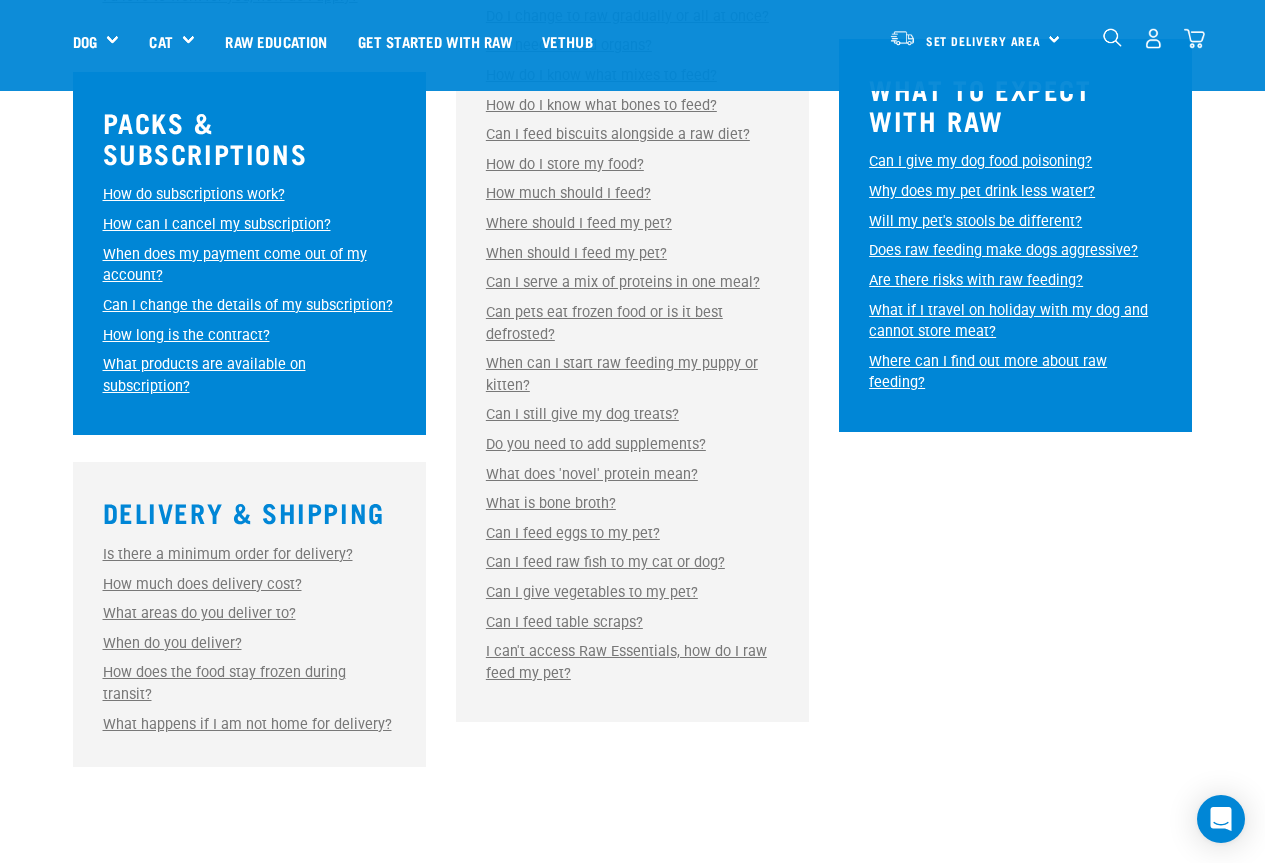 scroll, scrollTop: 1100, scrollLeft: 0, axis: vertical 